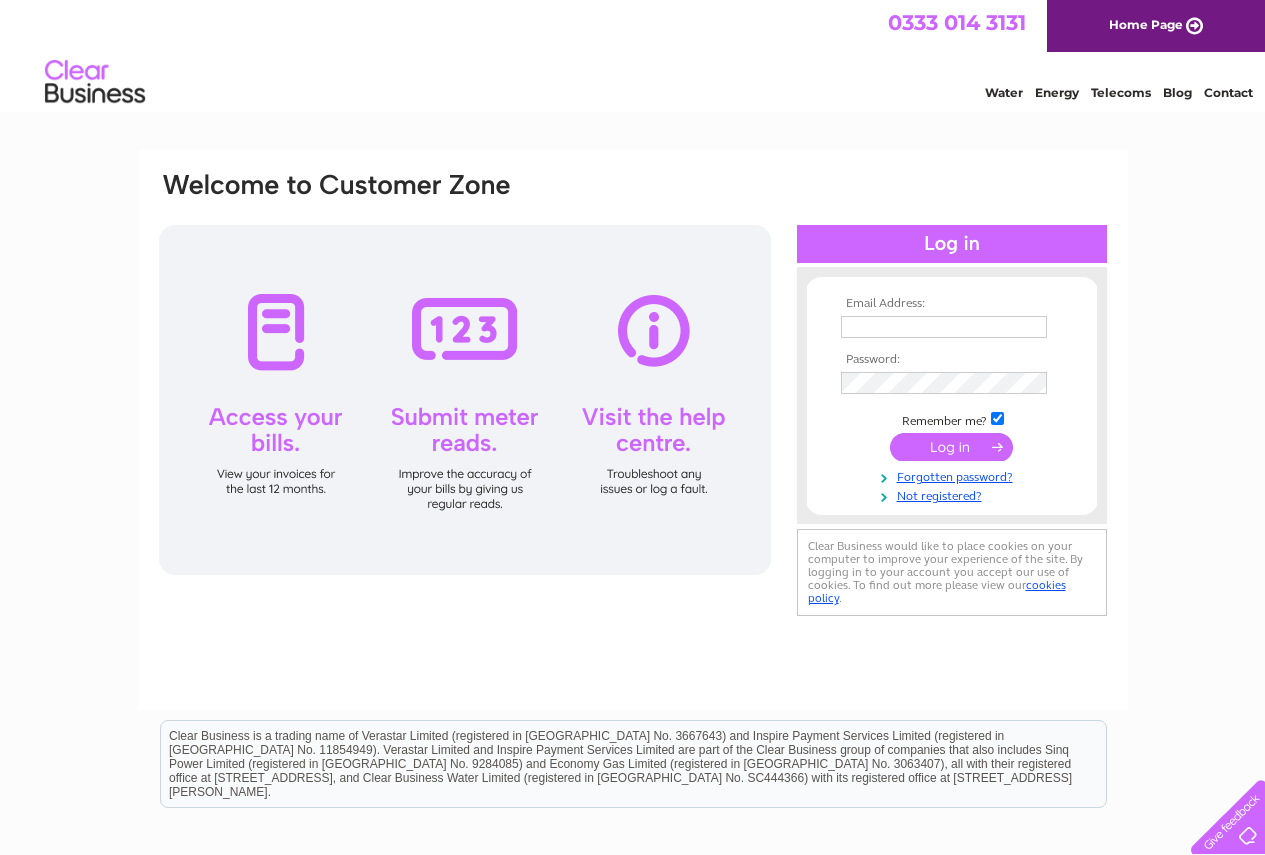 scroll, scrollTop: 0, scrollLeft: 0, axis: both 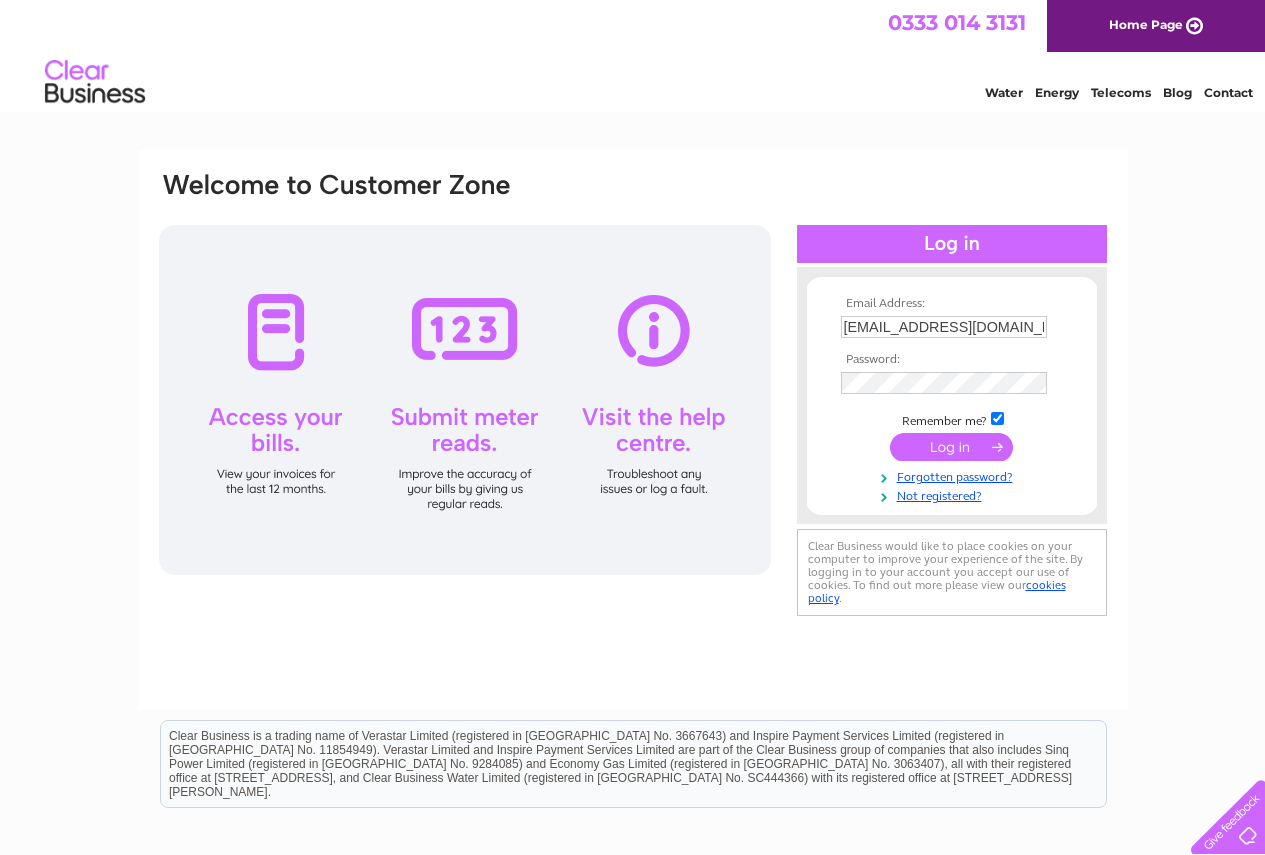 click at bounding box center (951, 447) 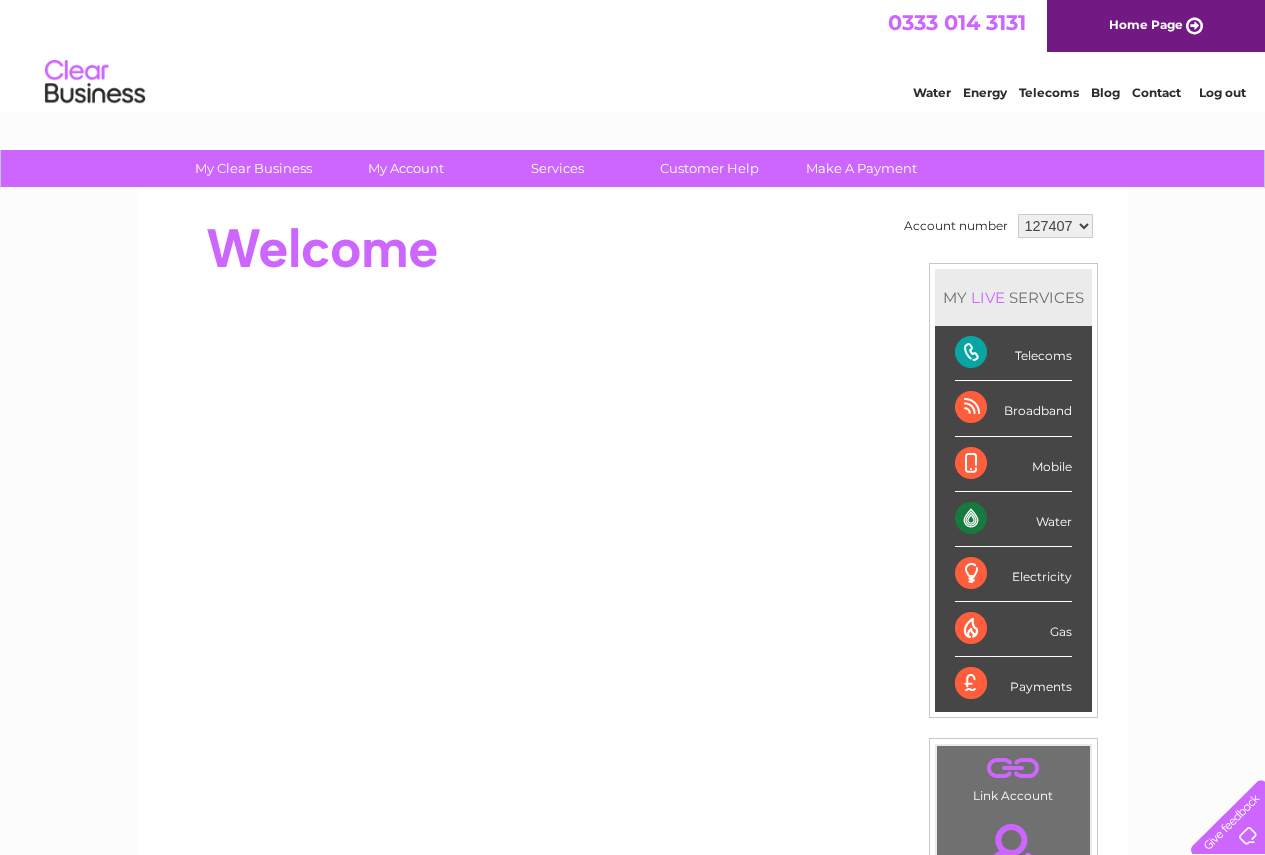 scroll, scrollTop: 0, scrollLeft: 0, axis: both 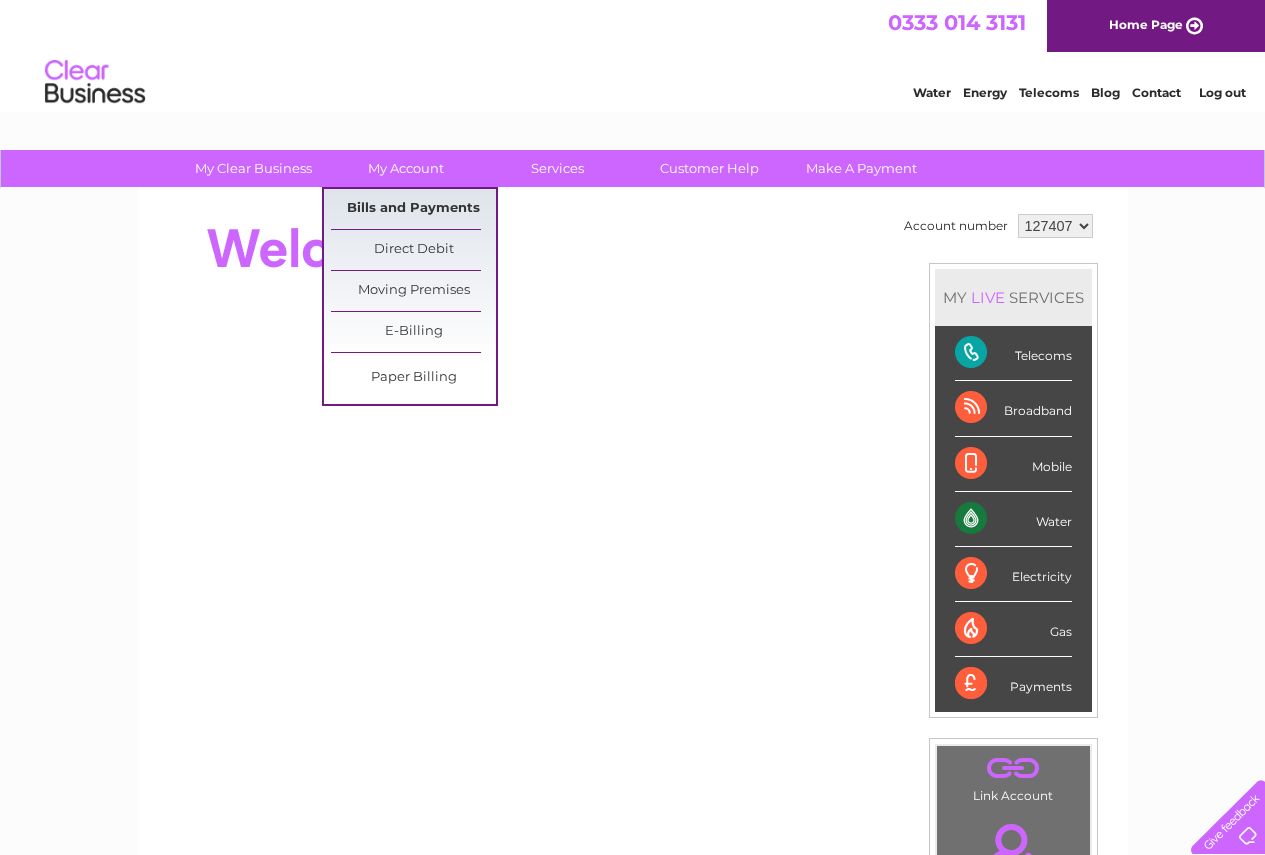 click on "Bills and Payments" at bounding box center [413, 209] 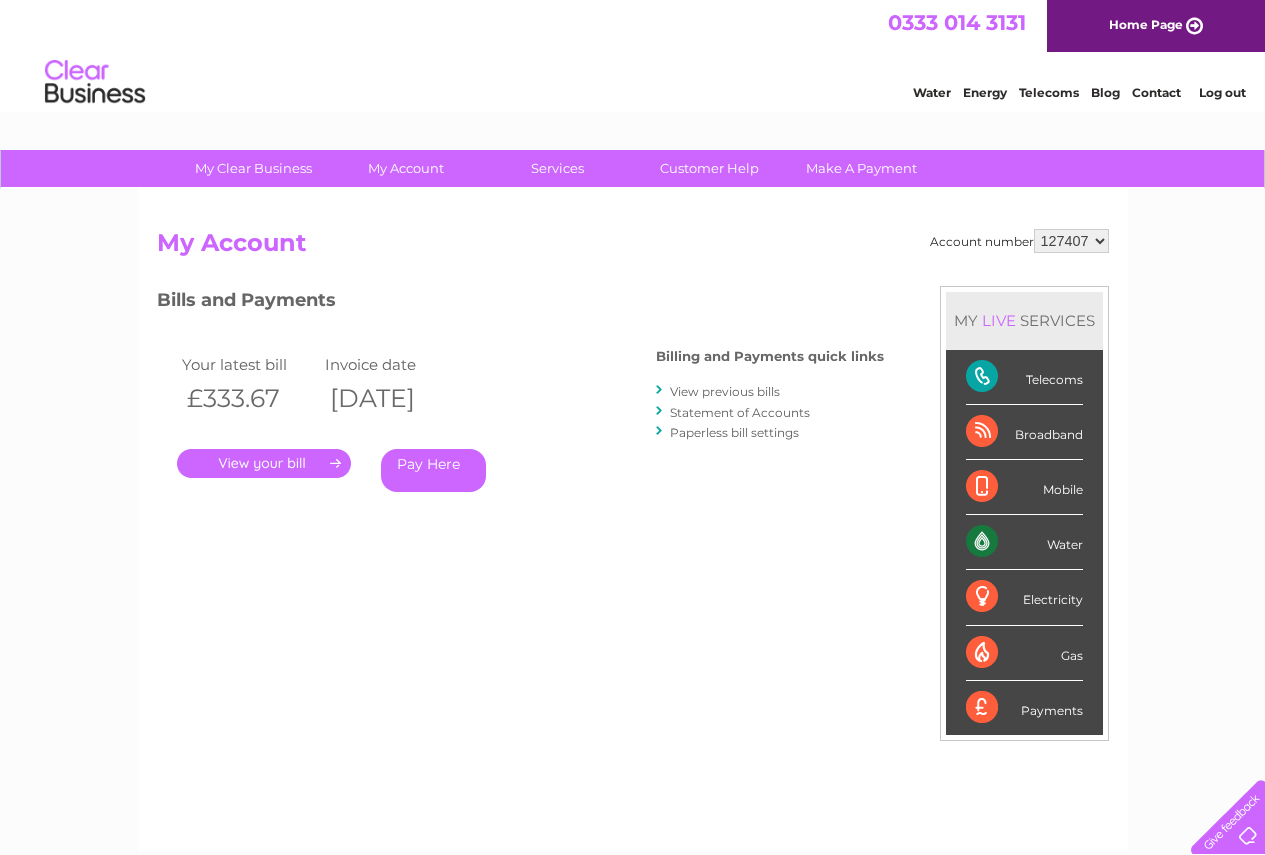 scroll, scrollTop: 0, scrollLeft: 0, axis: both 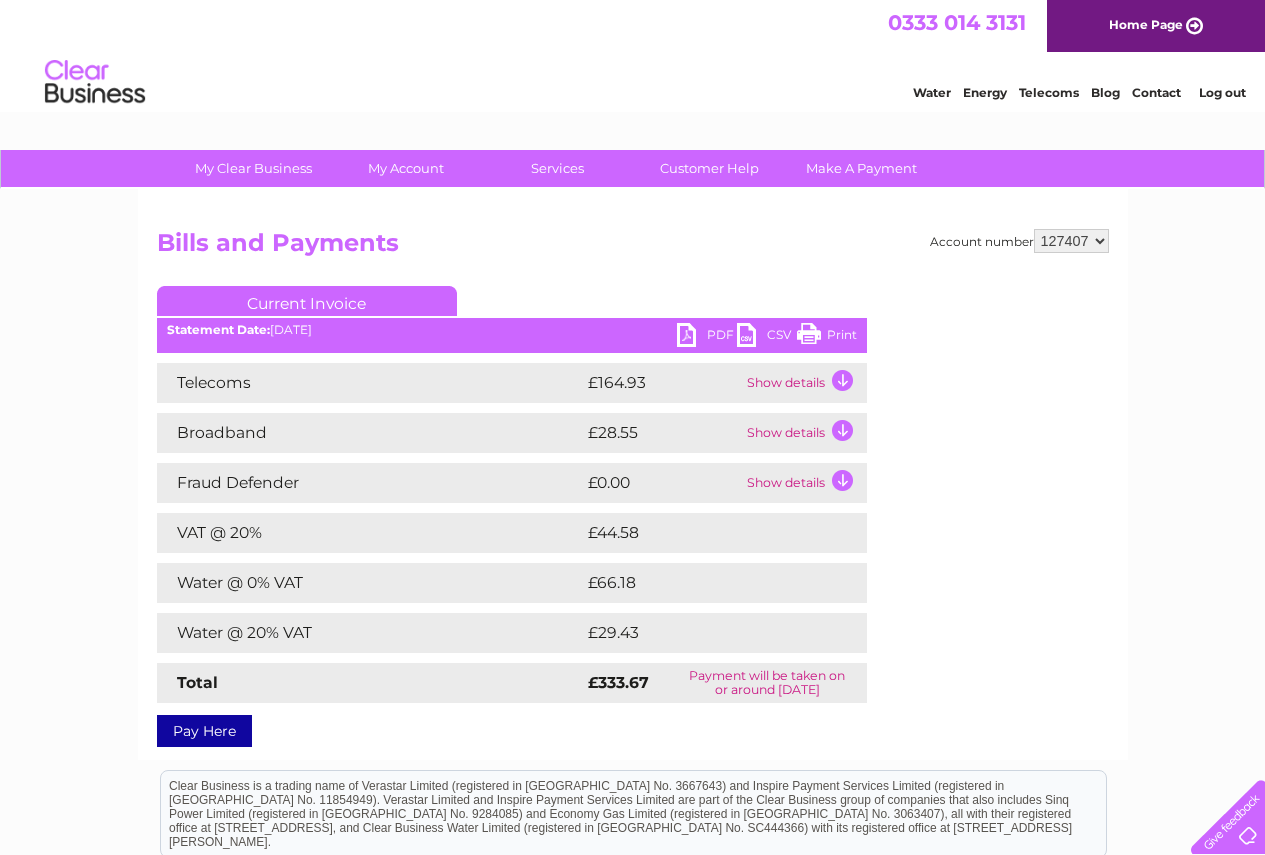 click on "Print" at bounding box center (827, 337) 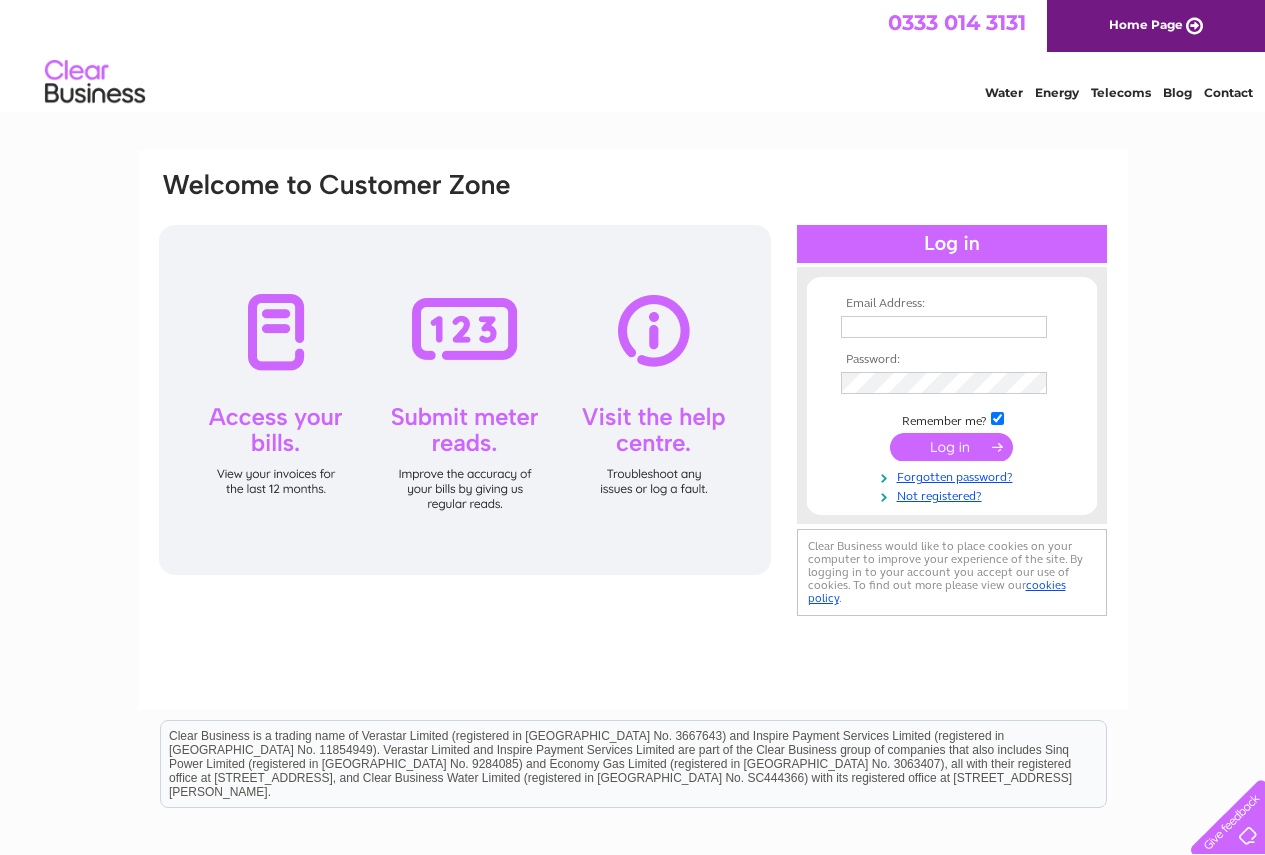 scroll, scrollTop: 0, scrollLeft: 0, axis: both 